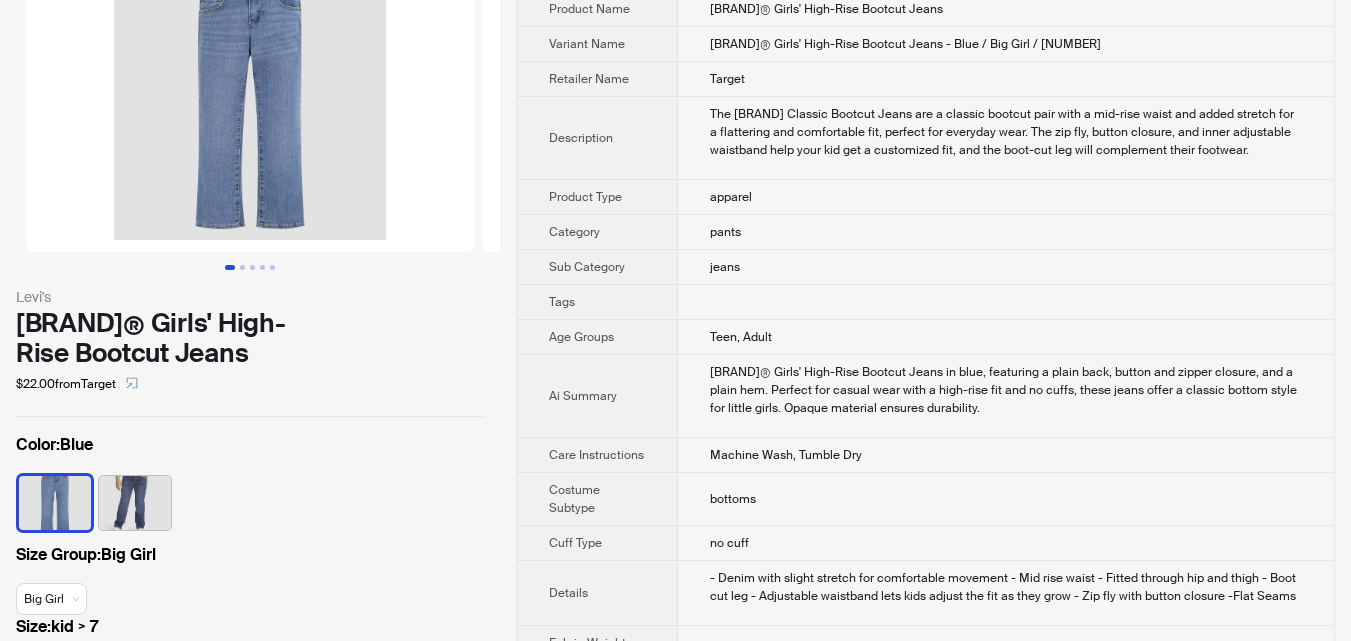 scroll, scrollTop: 200, scrollLeft: 0, axis: vertical 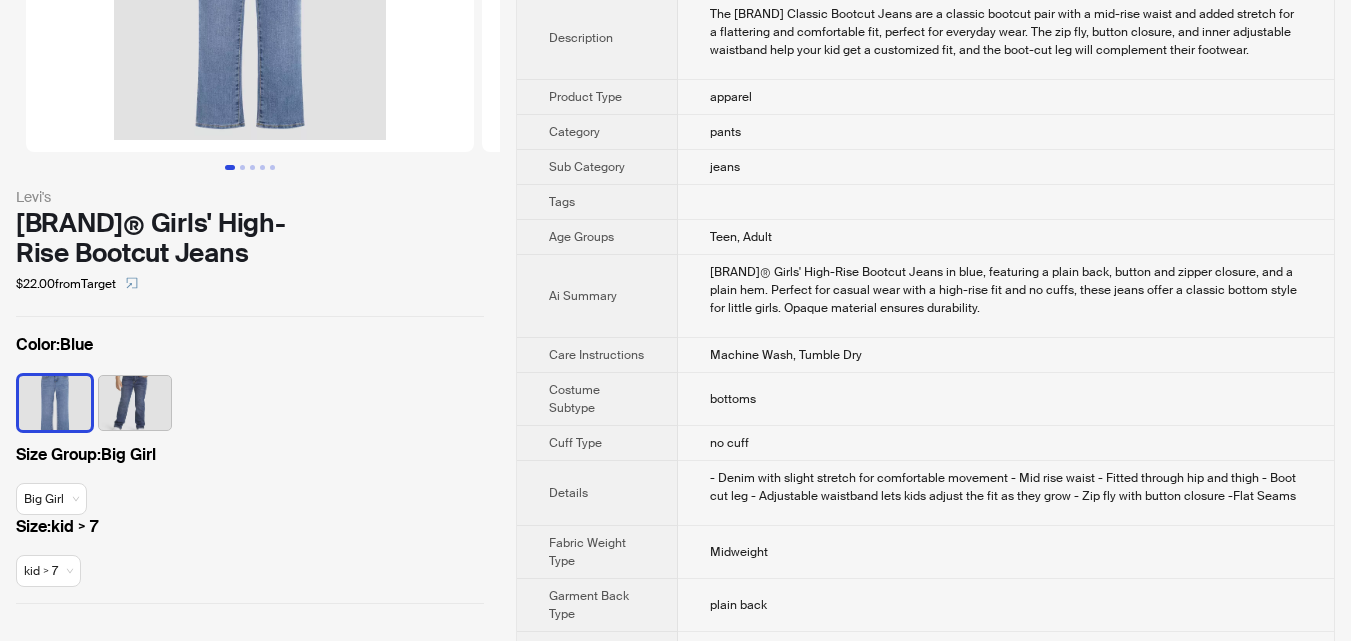 click at bounding box center [55, 403] 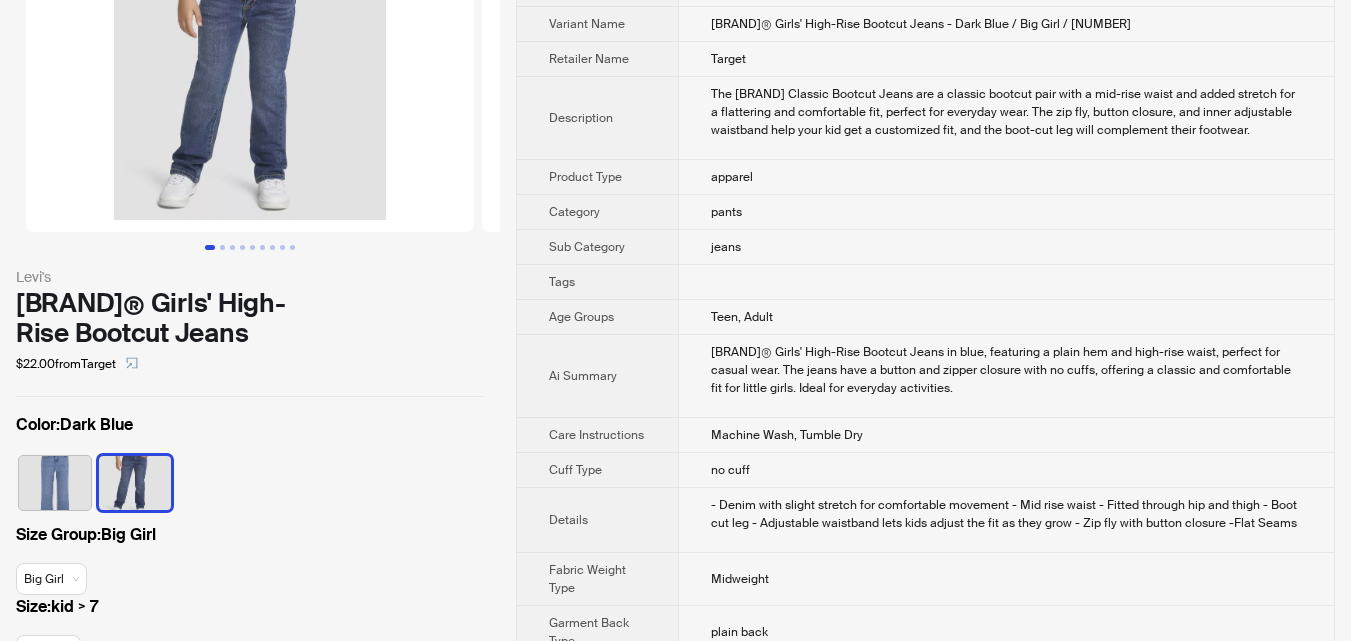 scroll, scrollTop: 200, scrollLeft: 0, axis: vertical 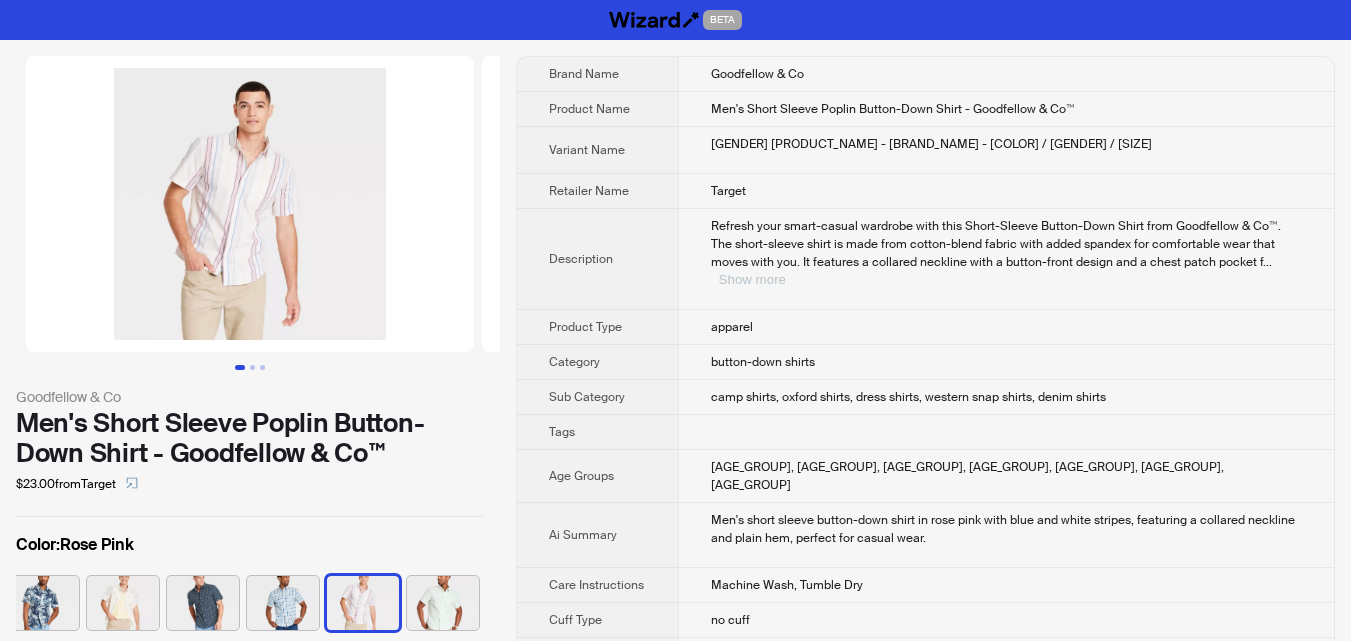 click on "Show more" at bounding box center [752, 279] 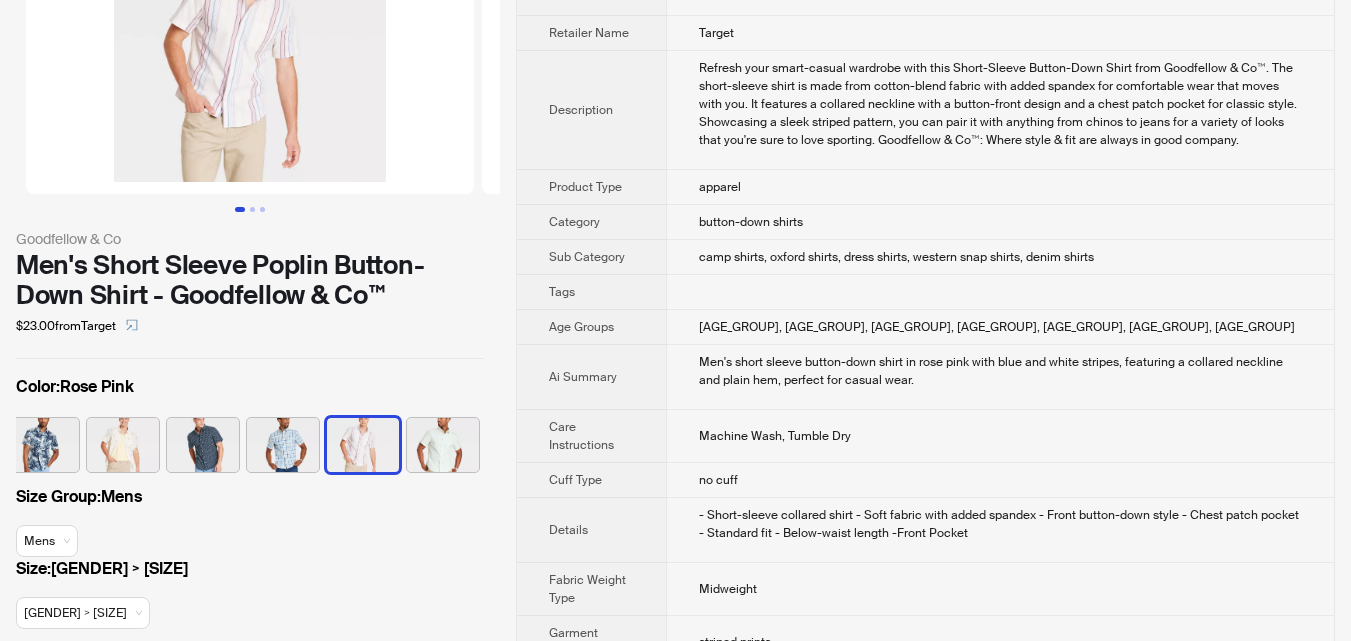 scroll, scrollTop: 138, scrollLeft: 0, axis: vertical 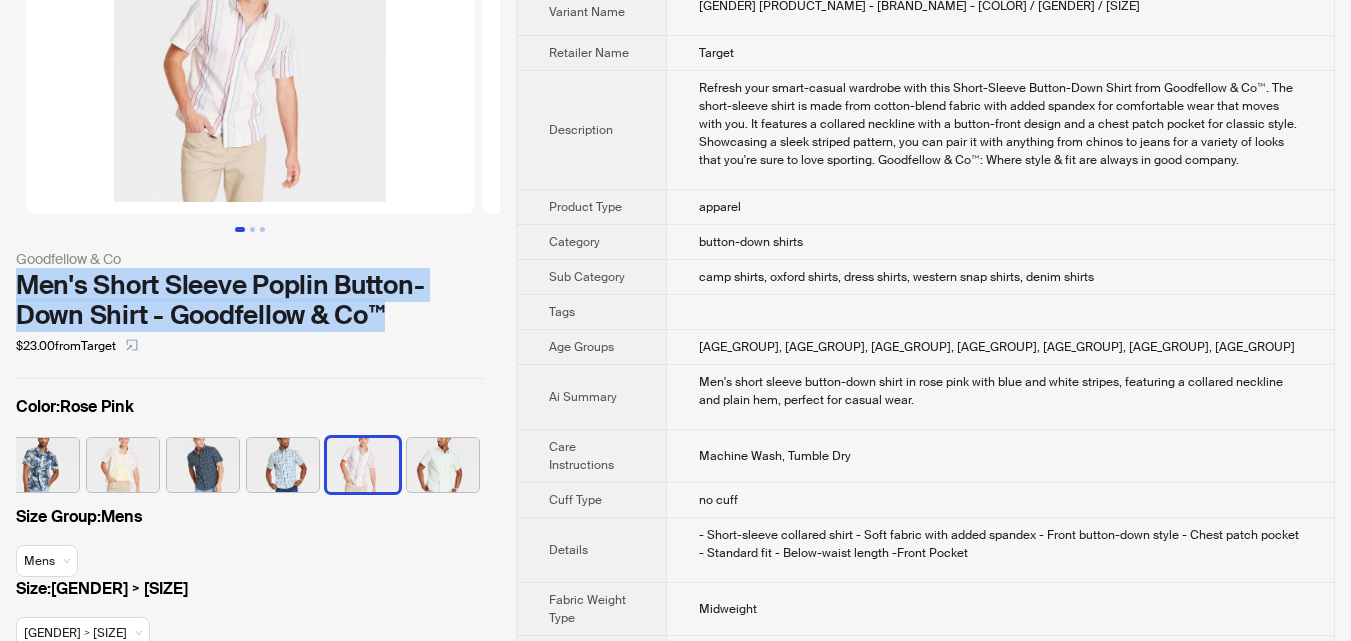 drag, startPoint x: 16, startPoint y: 279, endPoint x: 414, endPoint y: 315, distance: 399.62482 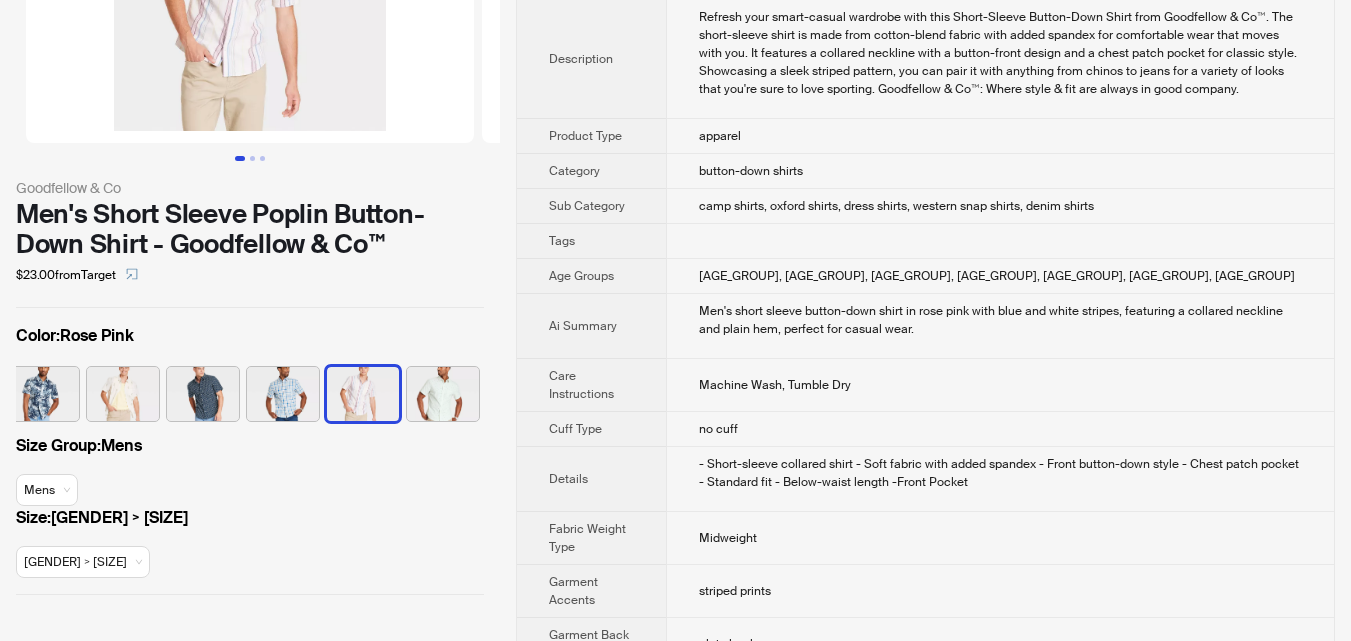 scroll, scrollTop: 300, scrollLeft: 0, axis: vertical 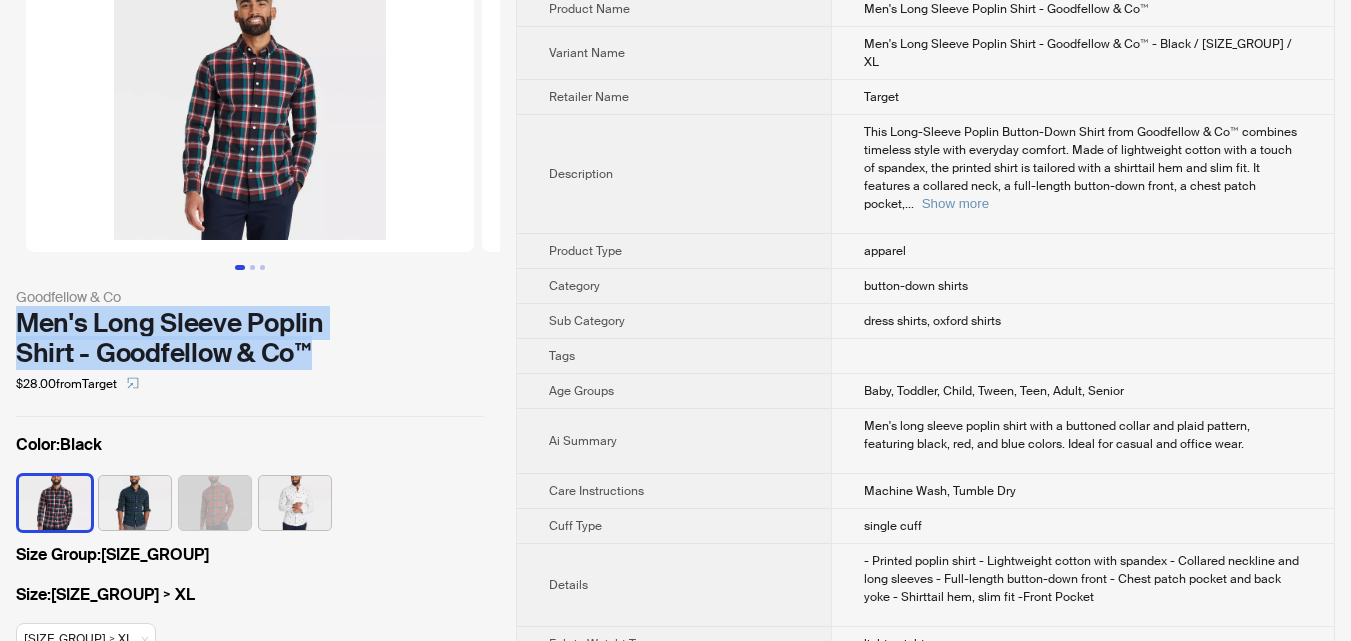 drag, startPoint x: 15, startPoint y: 319, endPoint x: 325, endPoint y: 355, distance: 312.0833 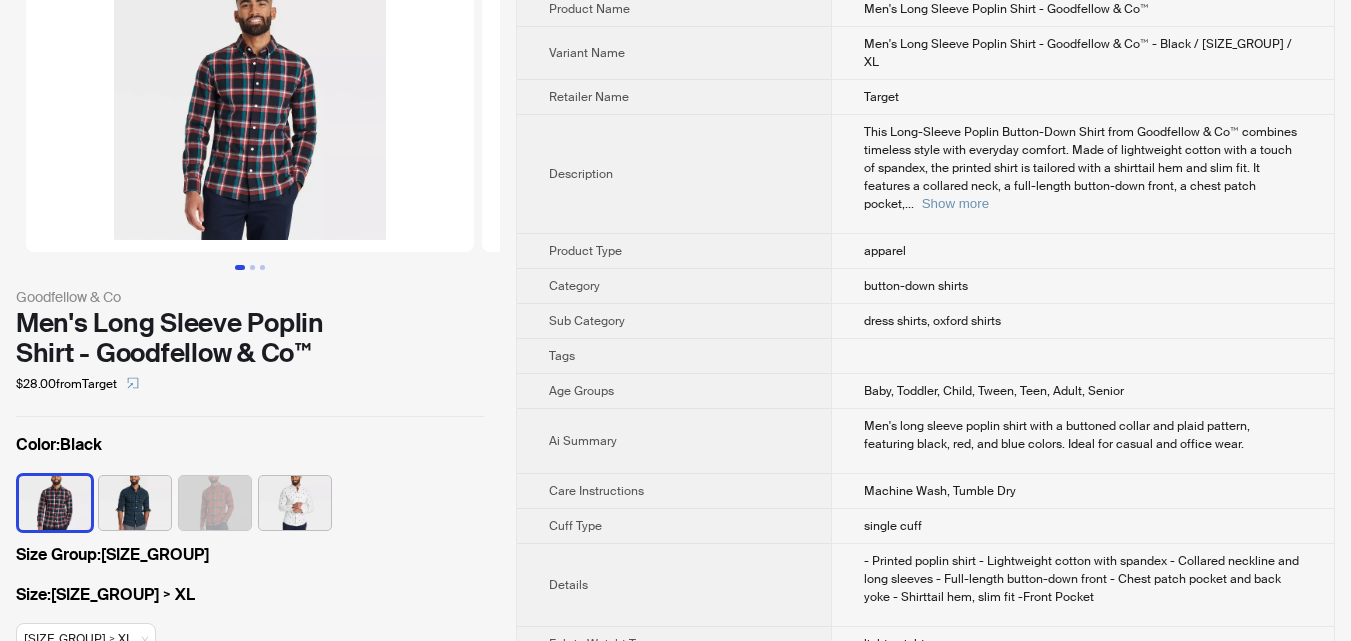 click on "Goodfellow & Co" at bounding box center [250, 297] 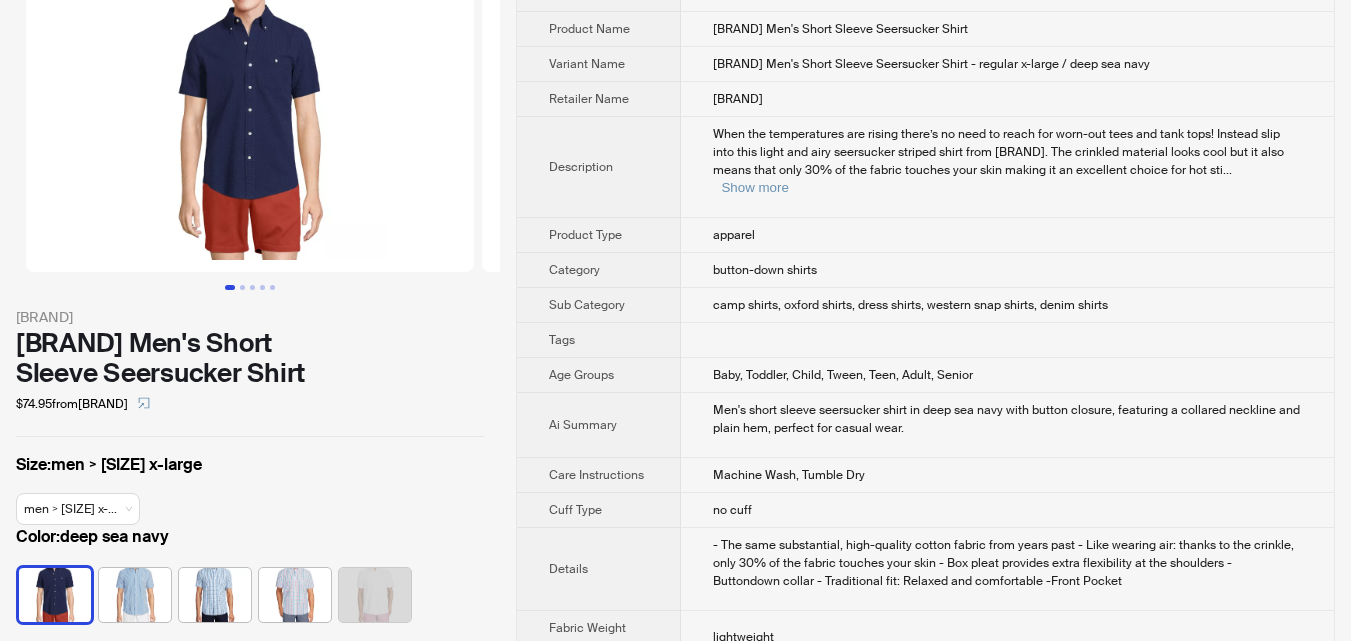 scroll, scrollTop: 0, scrollLeft: 0, axis: both 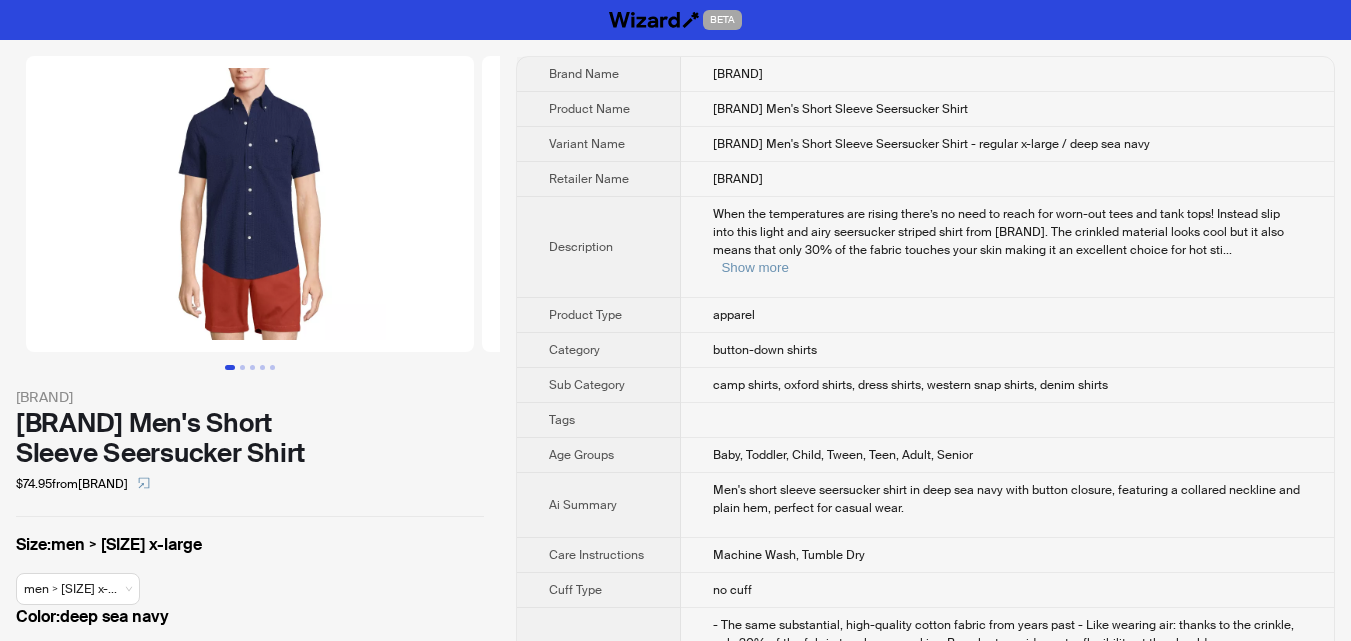 click on "[BRAND]" at bounding box center [250, 397] 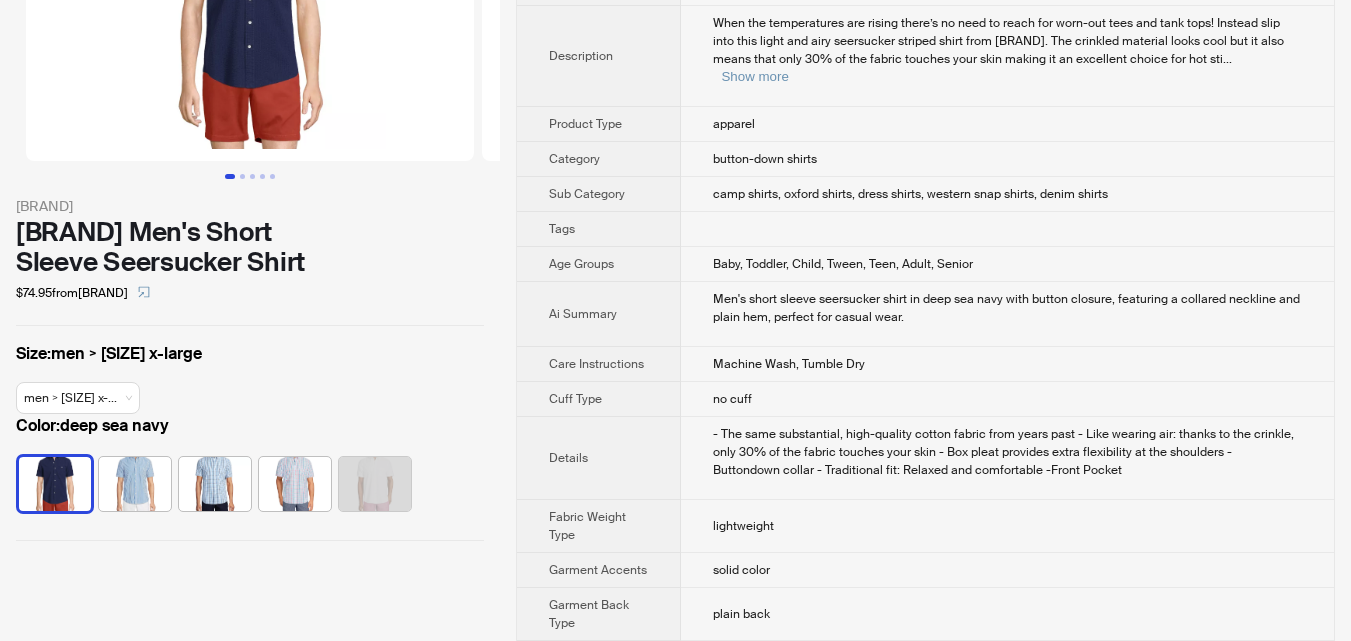 scroll, scrollTop: 200, scrollLeft: 0, axis: vertical 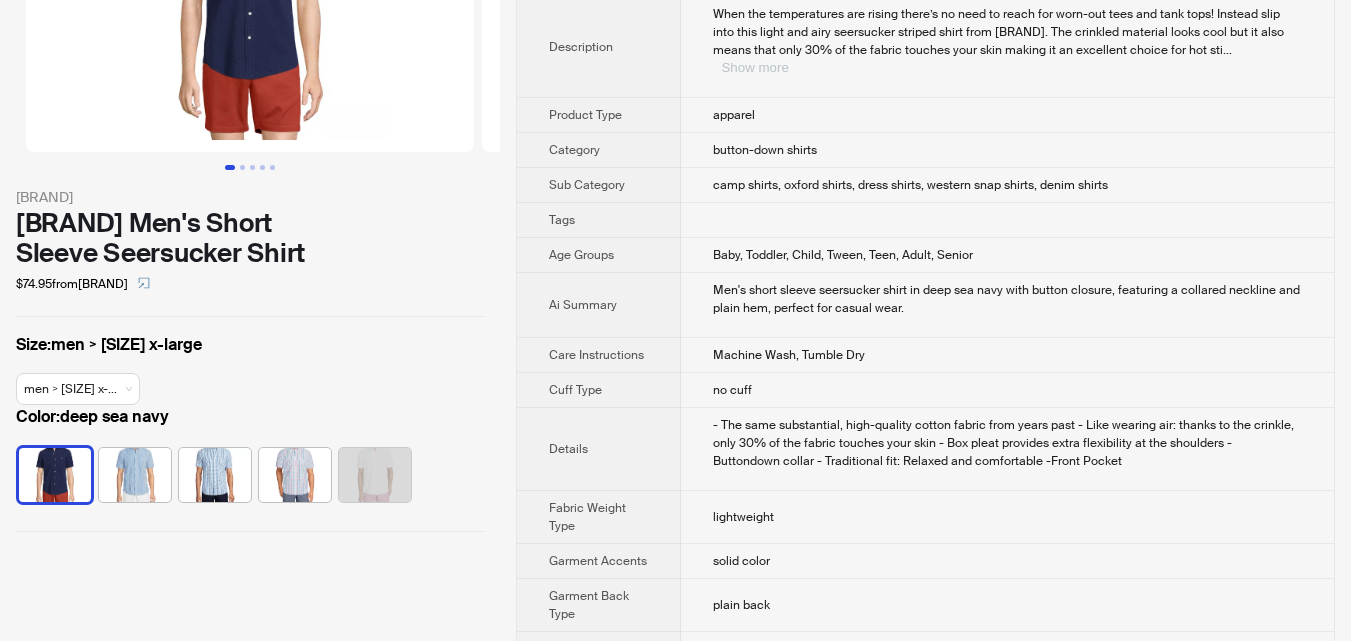 click on "Show more" at bounding box center [754, 67] 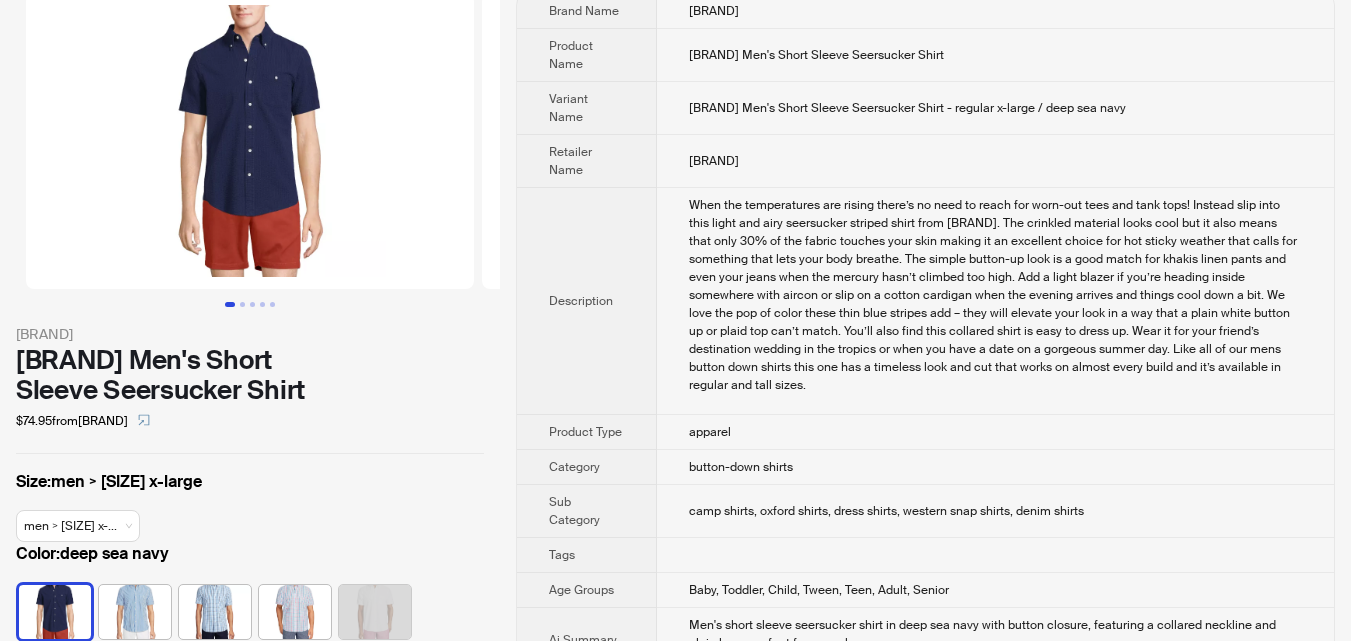 scroll, scrollTop: 0, scrollLeft: 0, axis: both 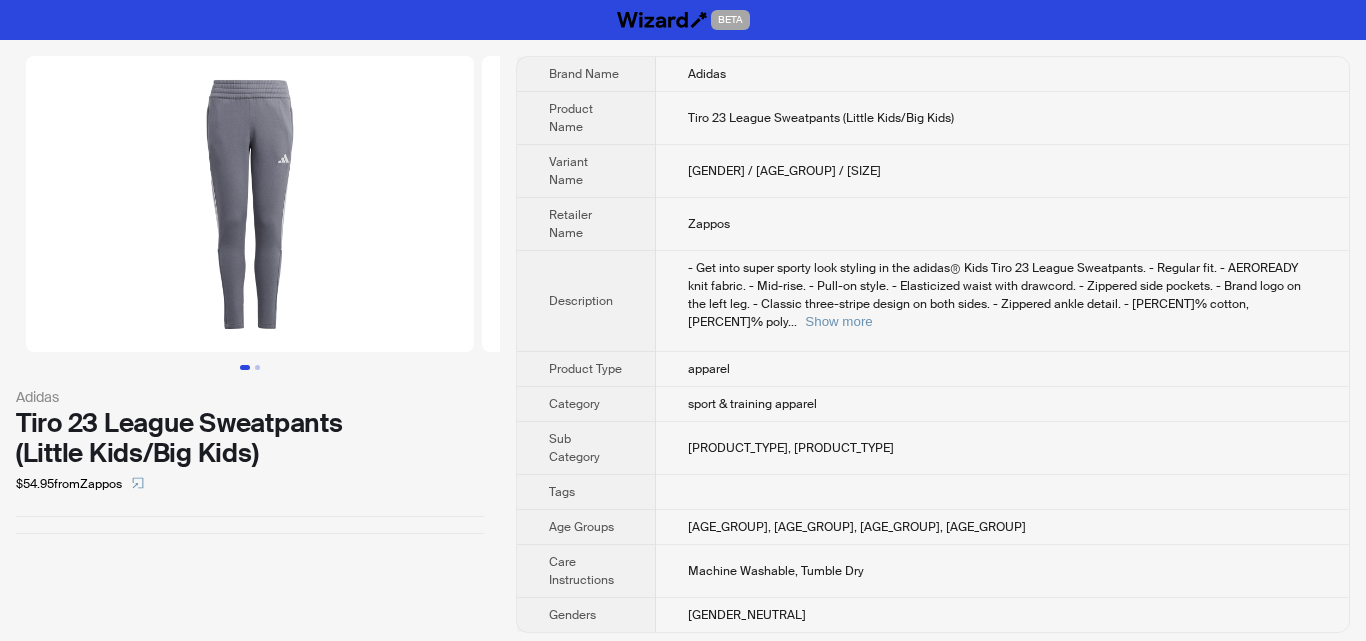 click on "Brand Name Adidas Product Name Tiro 23 League Sweatpants (Little Kids/Big Kids) Variant Name Team Onix / MD (10-12 Big Kids) / One Size Retailer Name Zappos Description - Get into super sporty look styling in the adidas® Kids Tiro 23 League Sweatpants.
- Regular fit.
- AEROREADY knit fabric.
- Mid-rise.
- Pull-on style.
- Elasticized waist with drawcord.
- Zippered side pockets.
- Brand logo on the left leg.
- Classic three-stripe design on both sides.
- Zippered ankle detail.
- 70% cotton, 30% poly ... Show more Product Type apparel Category sport & training apparel Sub Category track pants, athletic joggers Tags Age Groups Child, Tween, Teen, Adult Care Instructions Machine Washable, Tumble Dry Genders neutral" at bounding box center (933, 344) 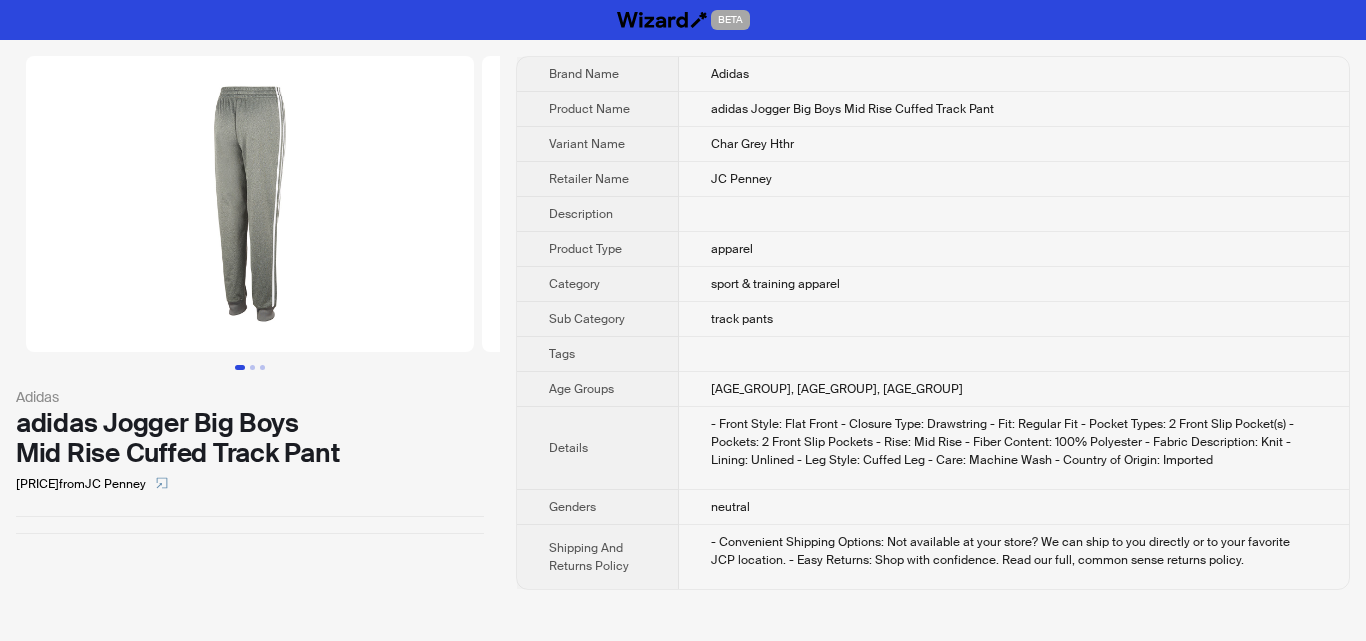 scroll, scrollTop: 0, scrollLeft: 0, axis: both 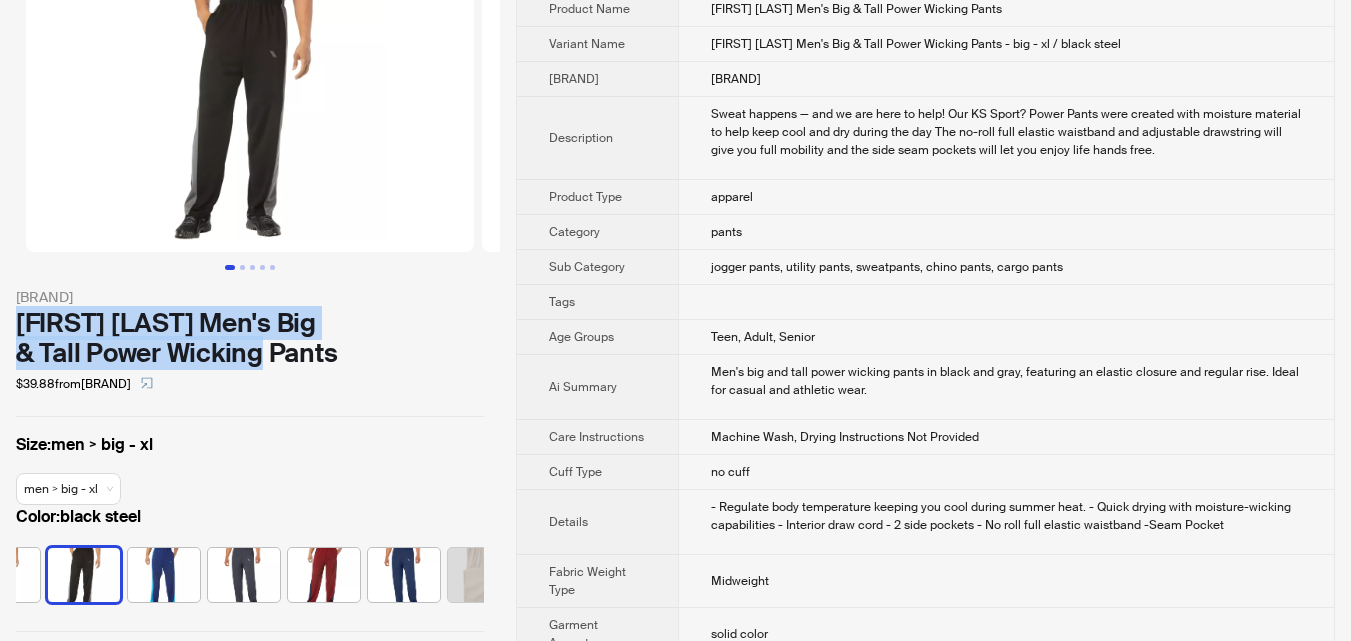 drag, startPoint x: 10, startPoint y: 316, endPoint x: 324, endPoint y: 353, distance: 316.17242 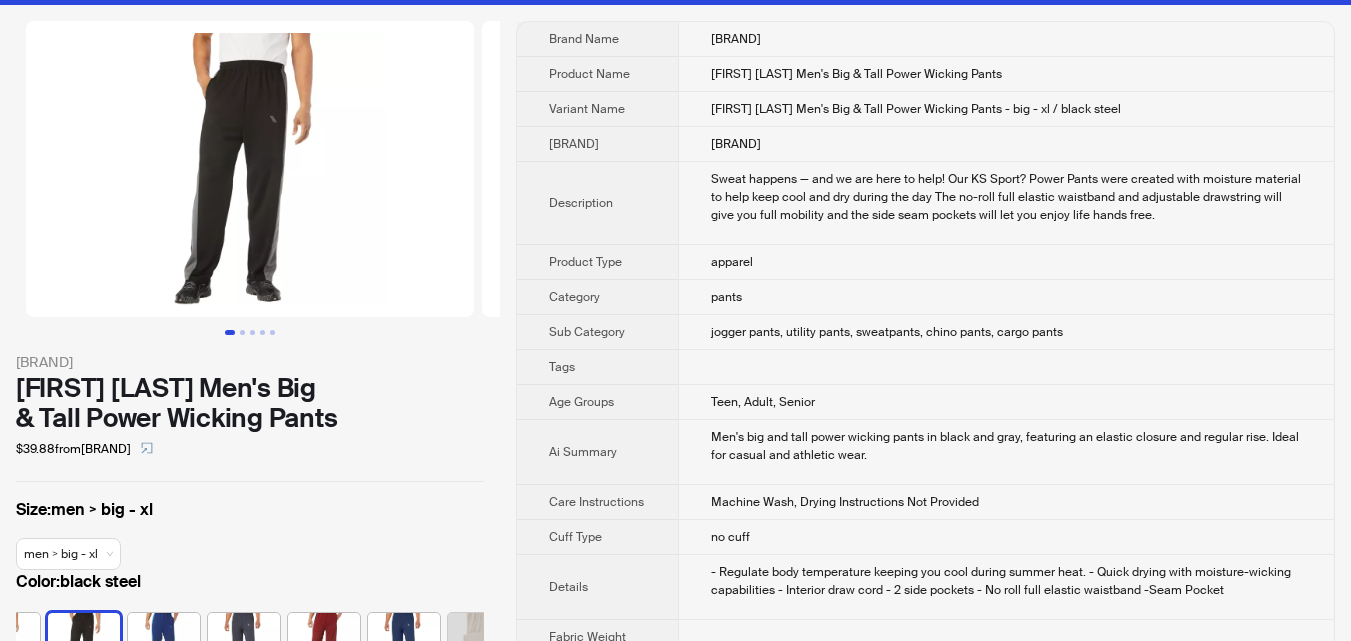 scroll, scrollTop: 0, scrollLeft: 0, axis: both 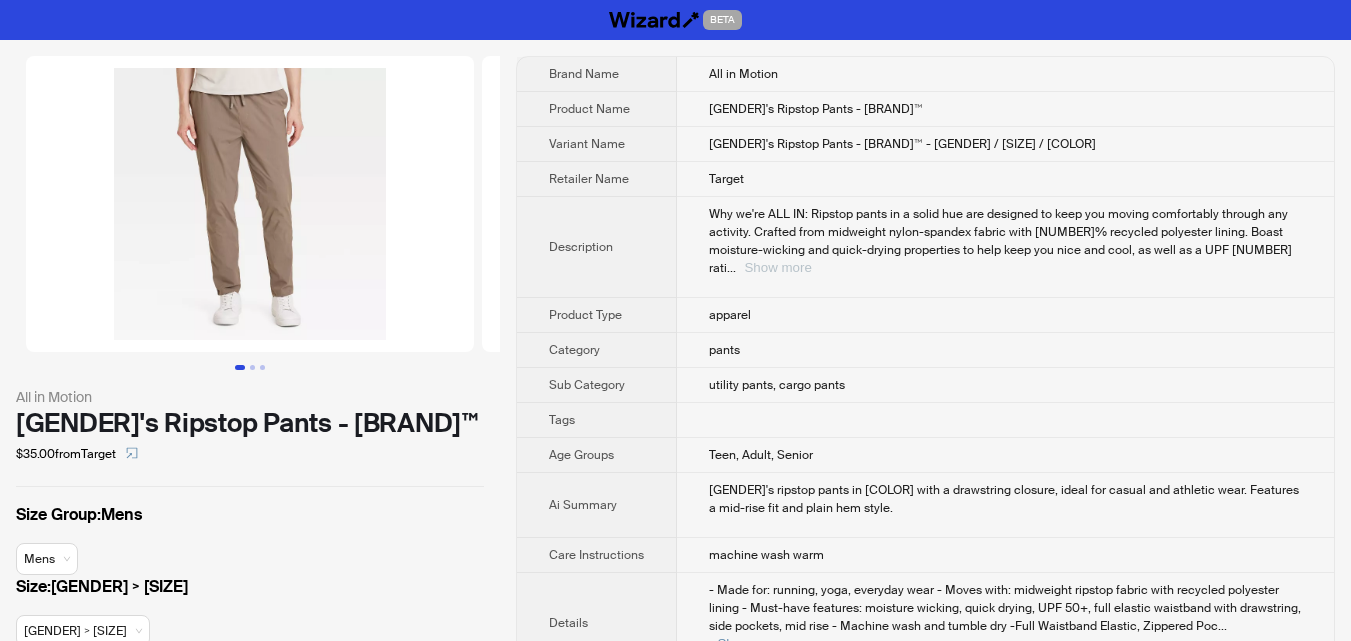 click on "Show more" at bounding box center [777, 267] 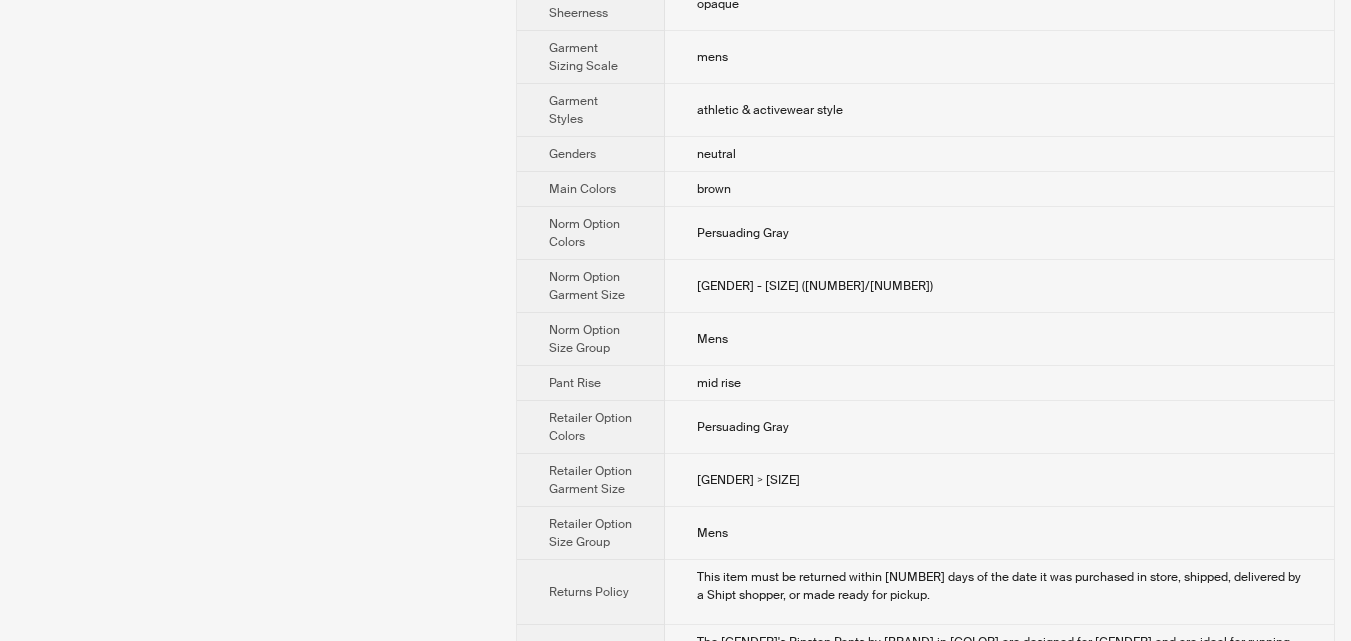 scroll, scrollTop: 1327, scrollLeft: 0, axis: vertical 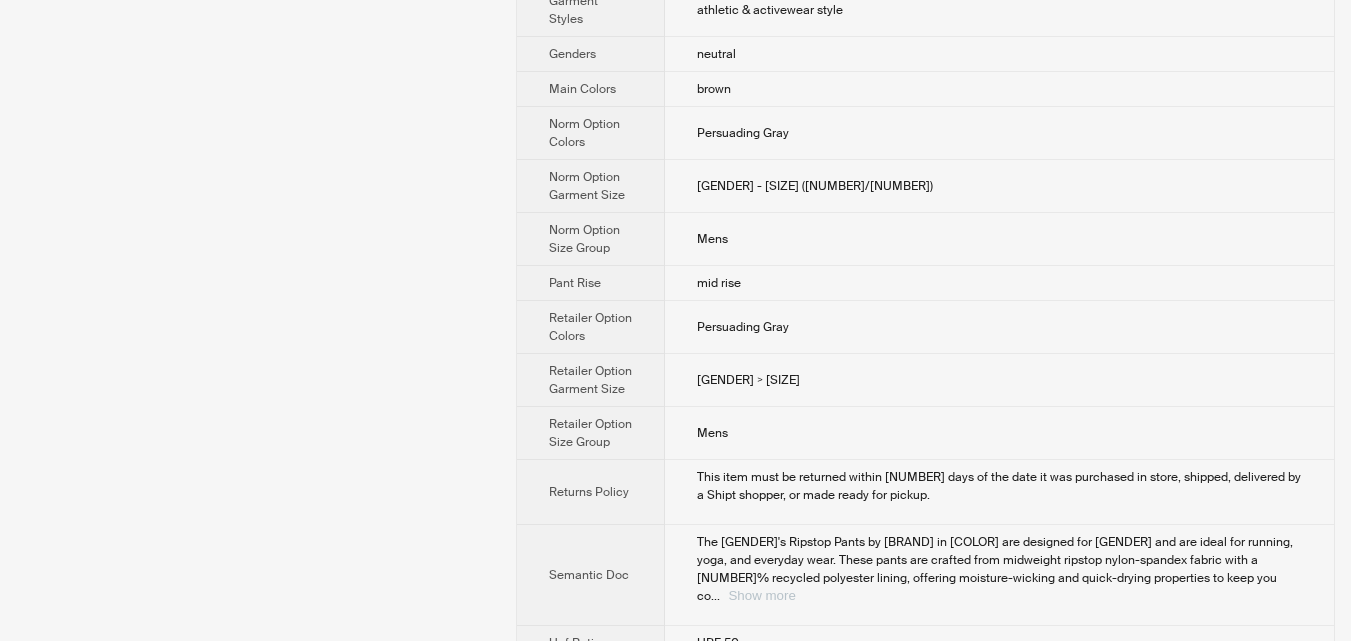 click on "Show more" at bounding box center (761, 595) 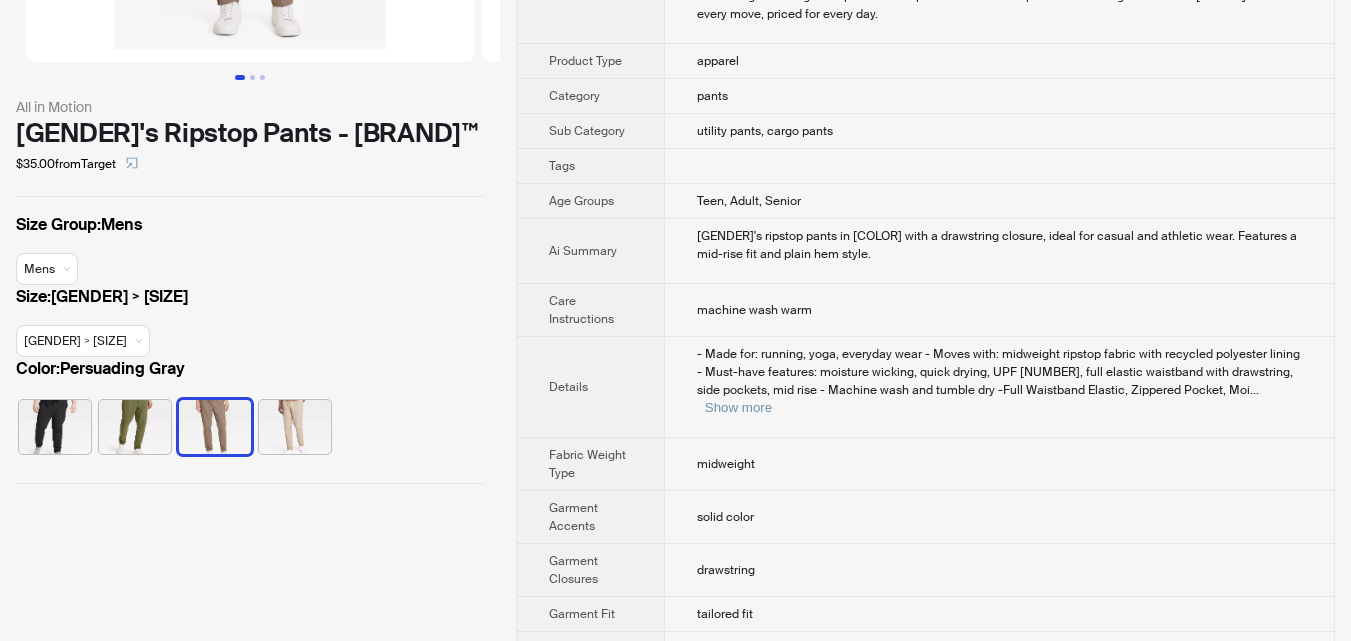 scroll, scrollTop: 281, scrollLeft: 0, axis: vertical 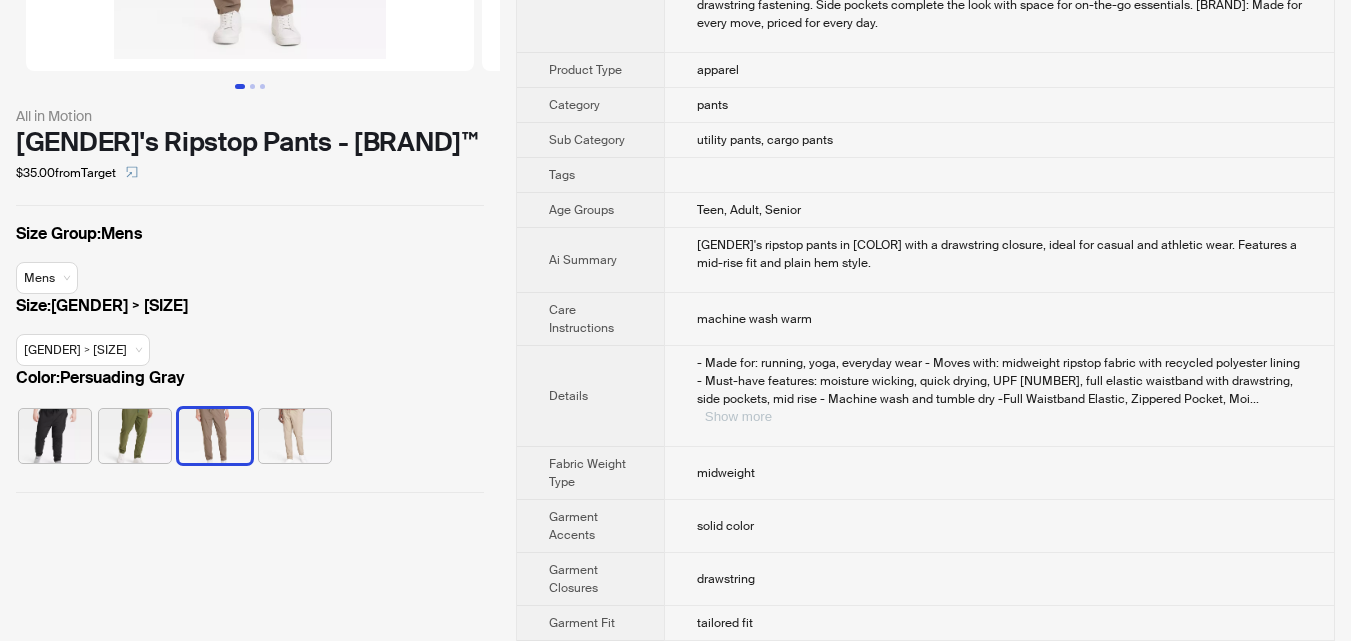 click on "[SHOW_MORE]" at bounding box center [738, 416] 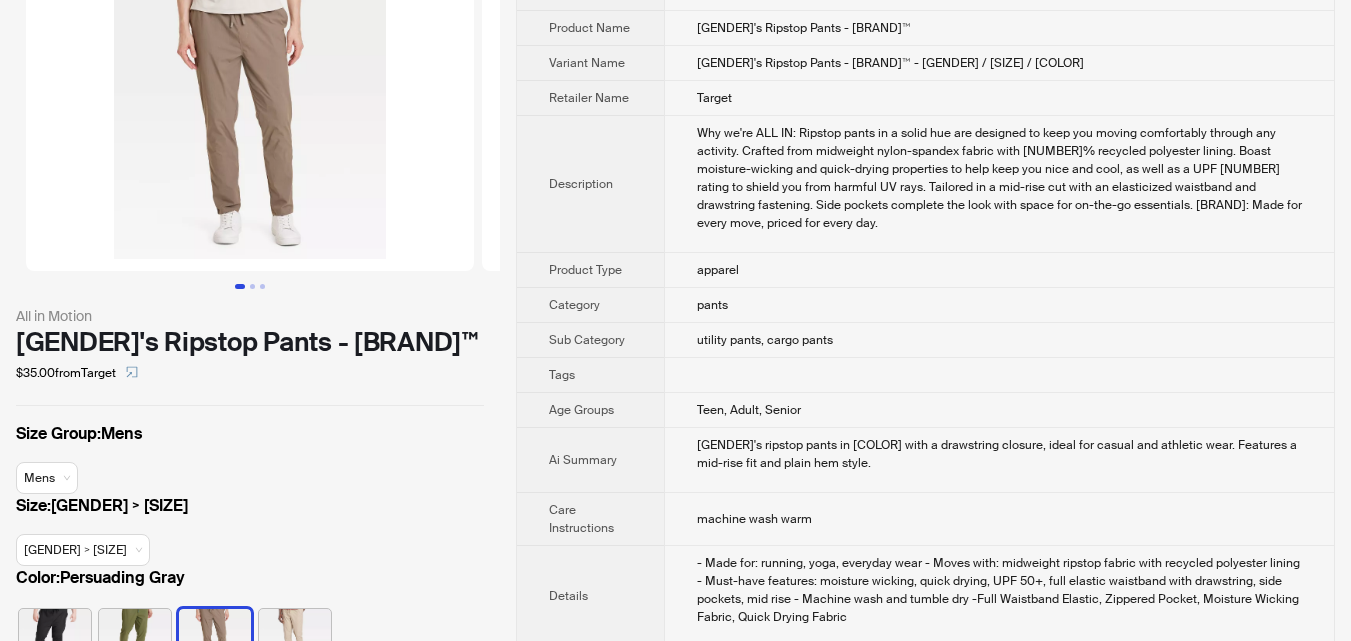 scroll, scrollTop: 0, scrollLeft: 0, axis: both 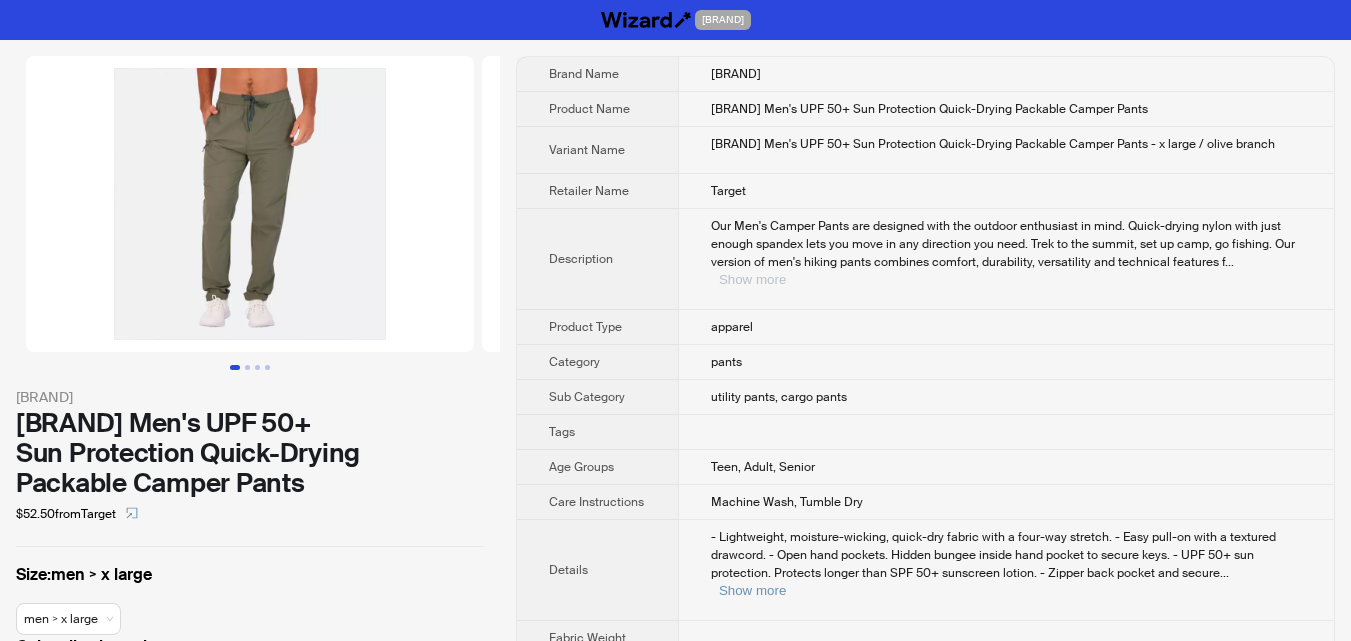 click on "Show more" at bounding box center (752, 279) 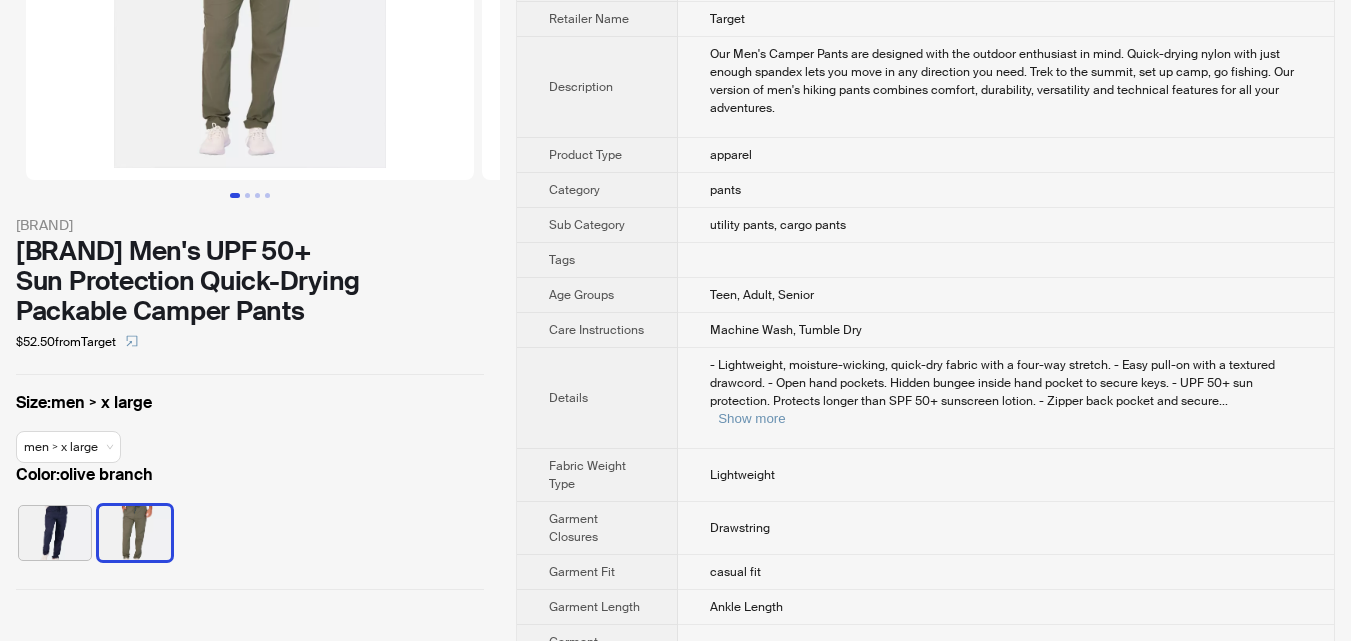 scroll, scrollTop: 200, scrollLeft: 0, axis: vertical 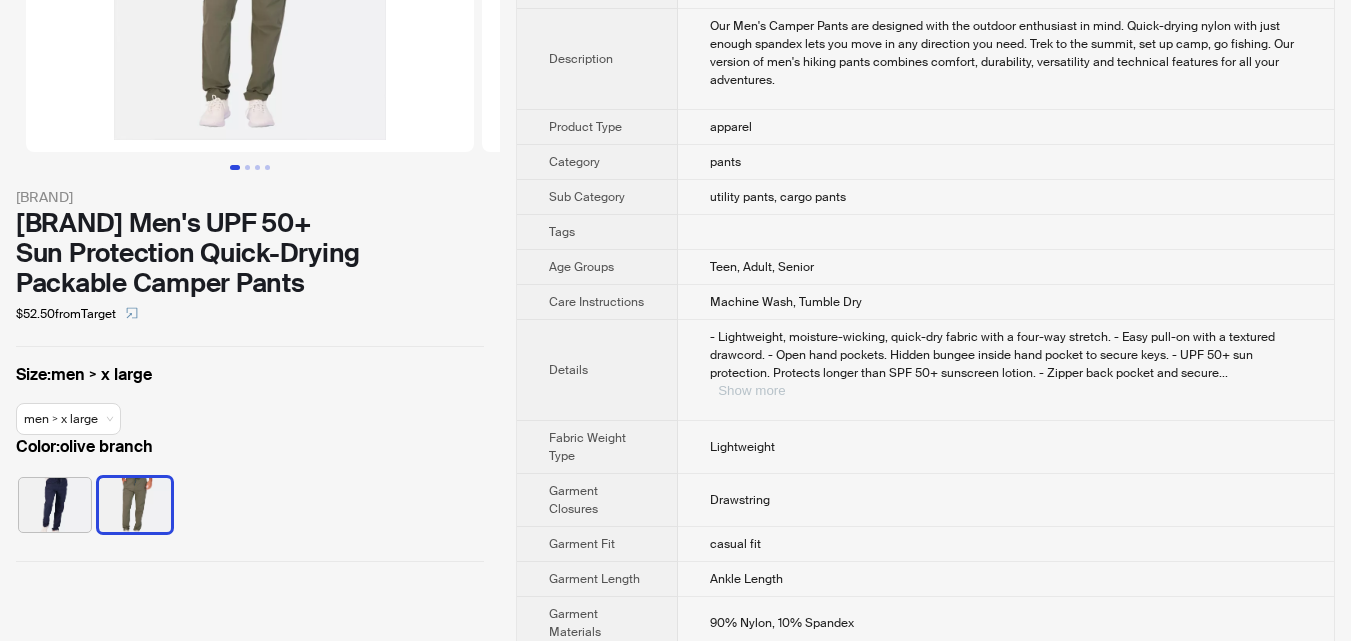 click on "Show more" at bounding box center [751, 390] 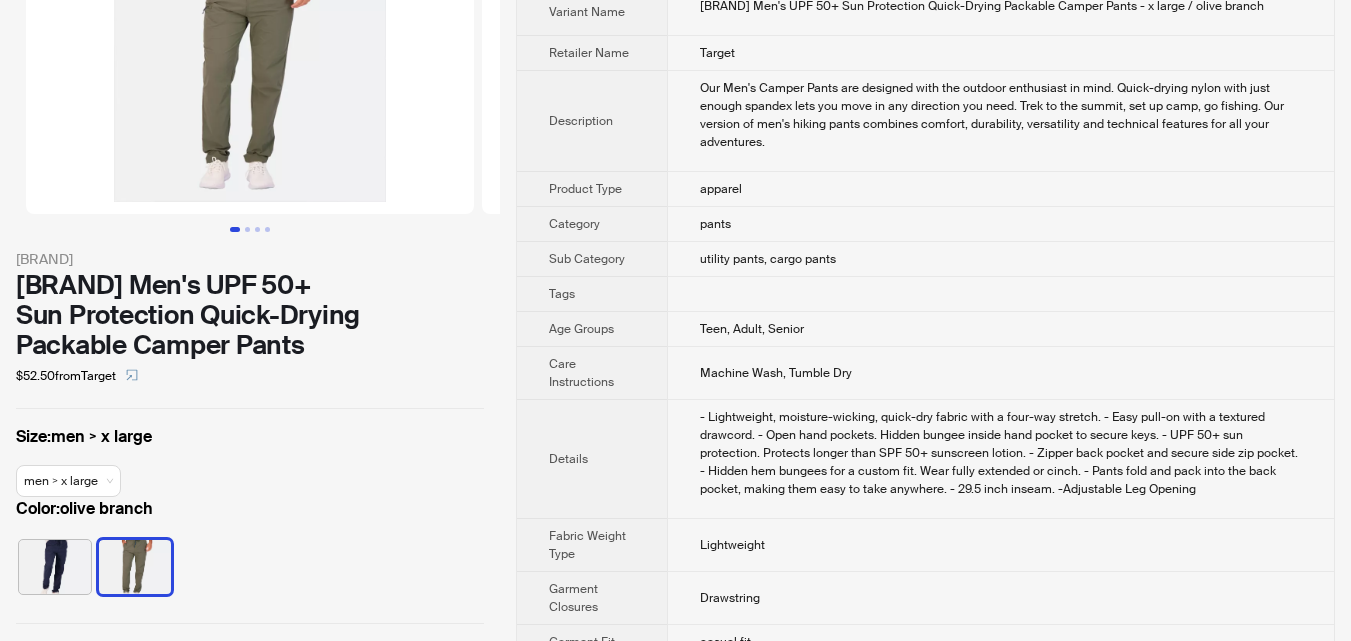 scroll, scrollTop: 0, scrollLeft: 0, axis: both 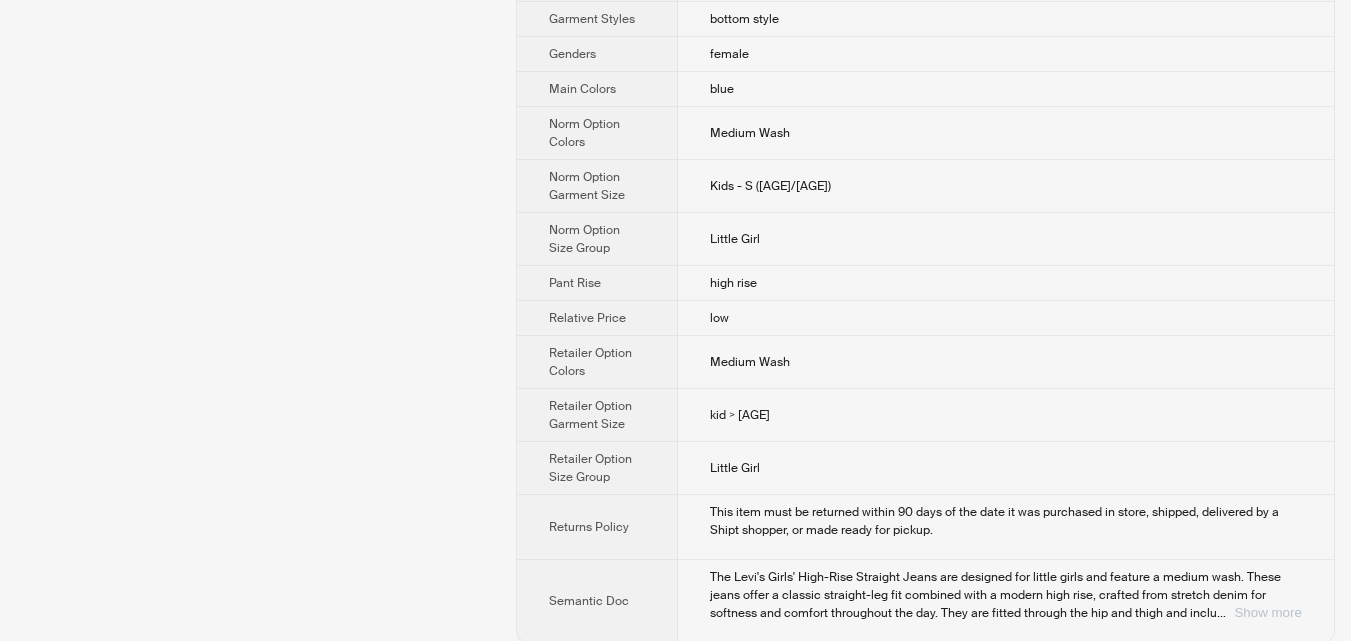 click on "Show more" at bounding box center (1267, 612) 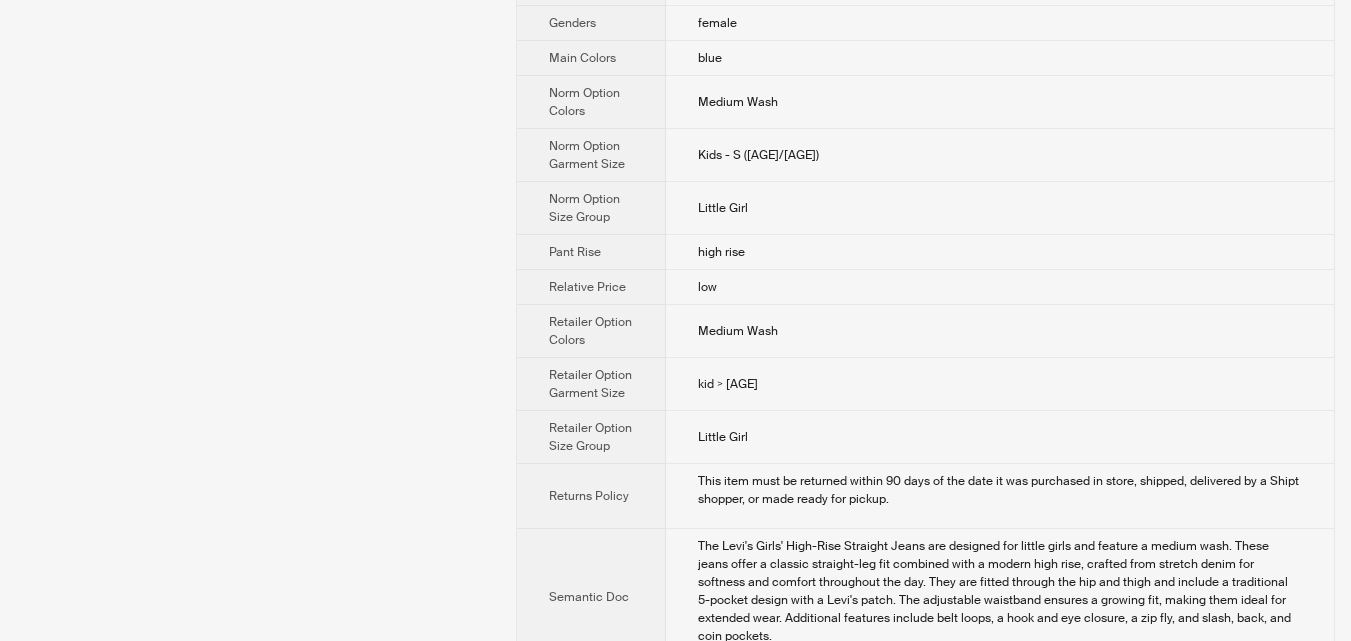 scroll, scrollTop: 1268, scrollLeft: 0, axis: vertical 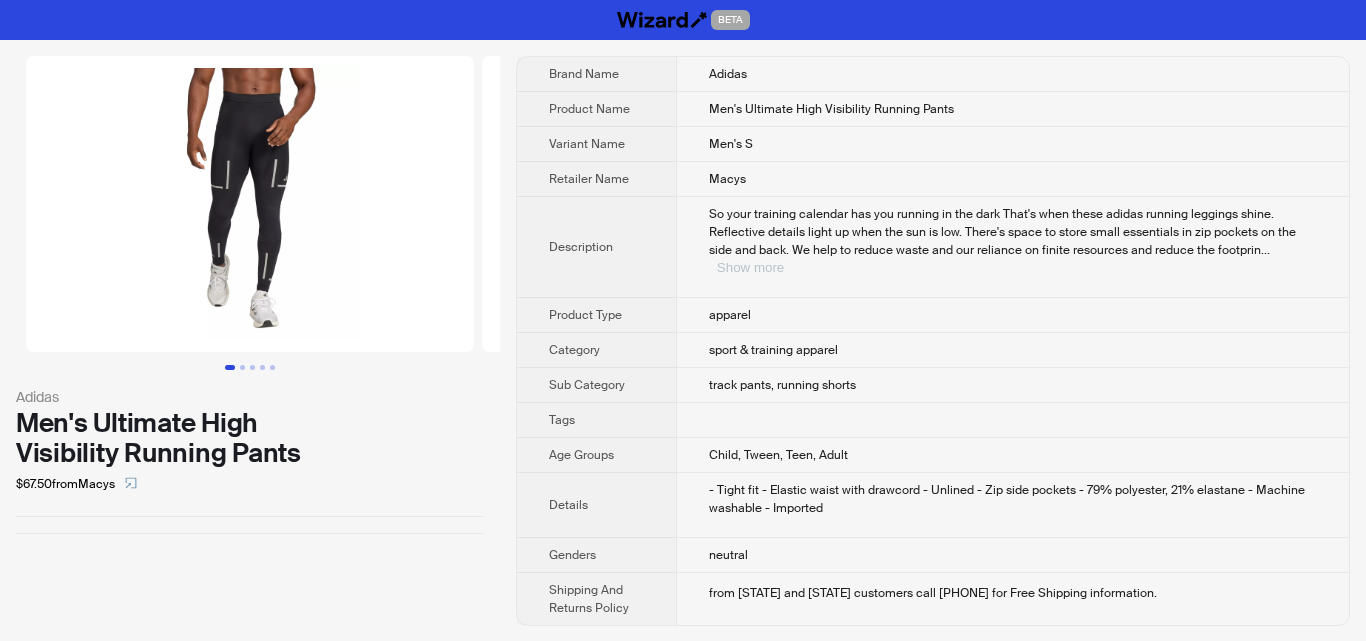 click on "Show more" at bounding box center [750, 267] 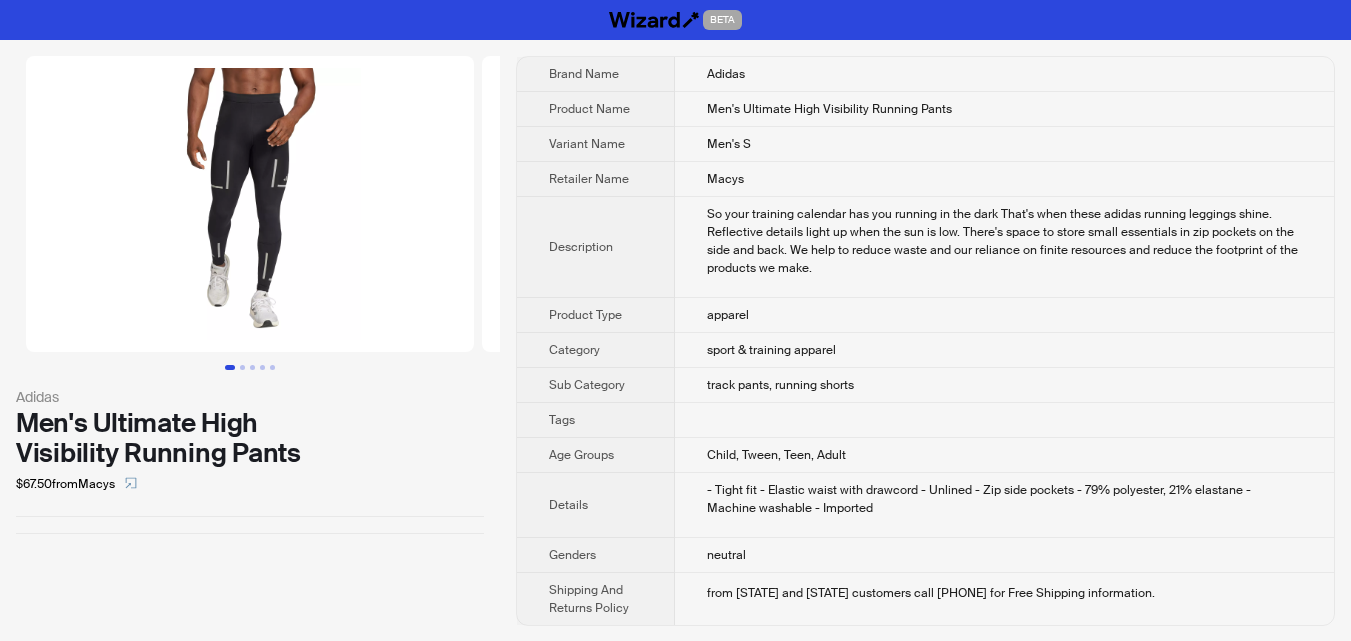 scroll, scrollTop: 1, scrollLeft: 0, axis: vertical 